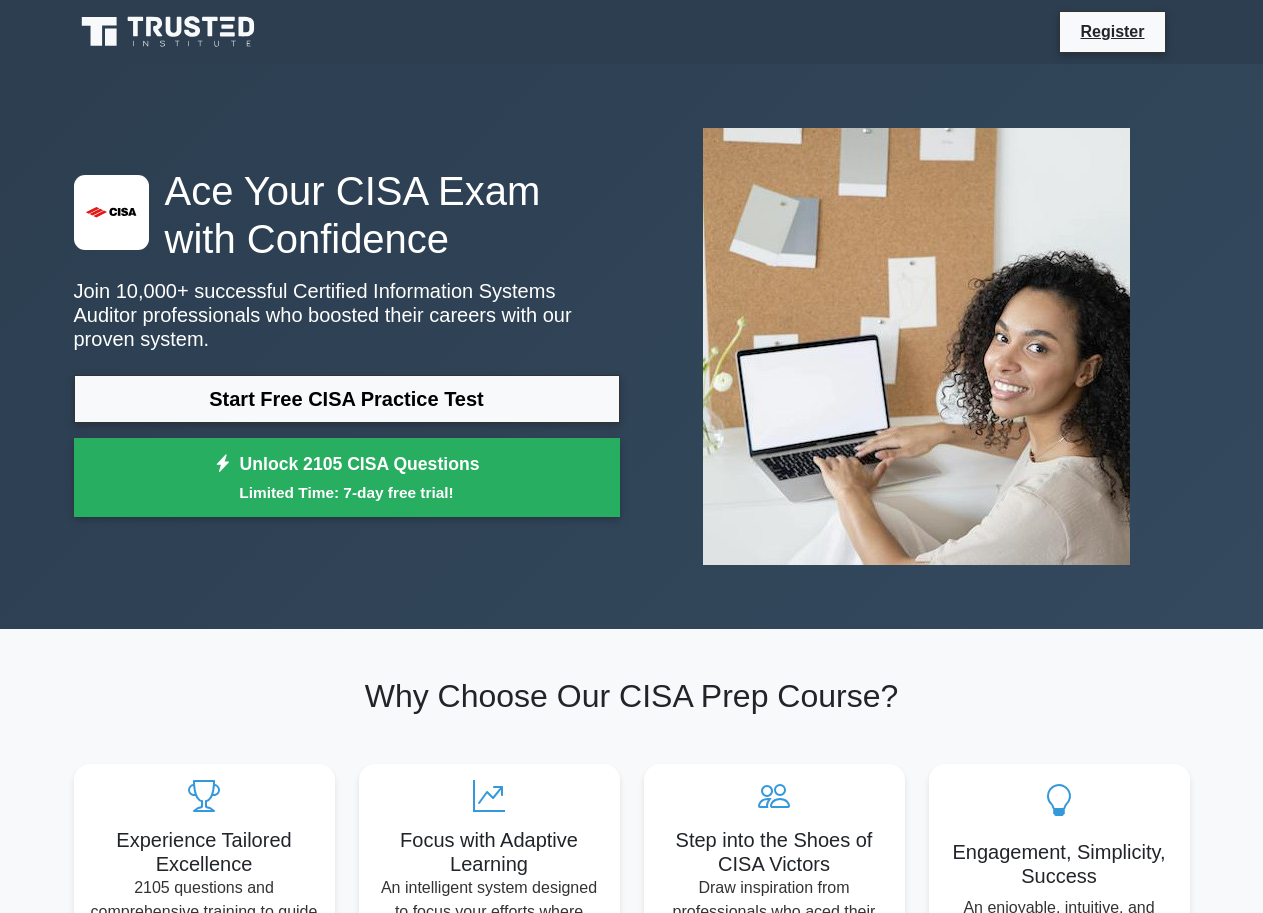 scroll, scrollTop: 0, scrollLeft: 0, axis: both 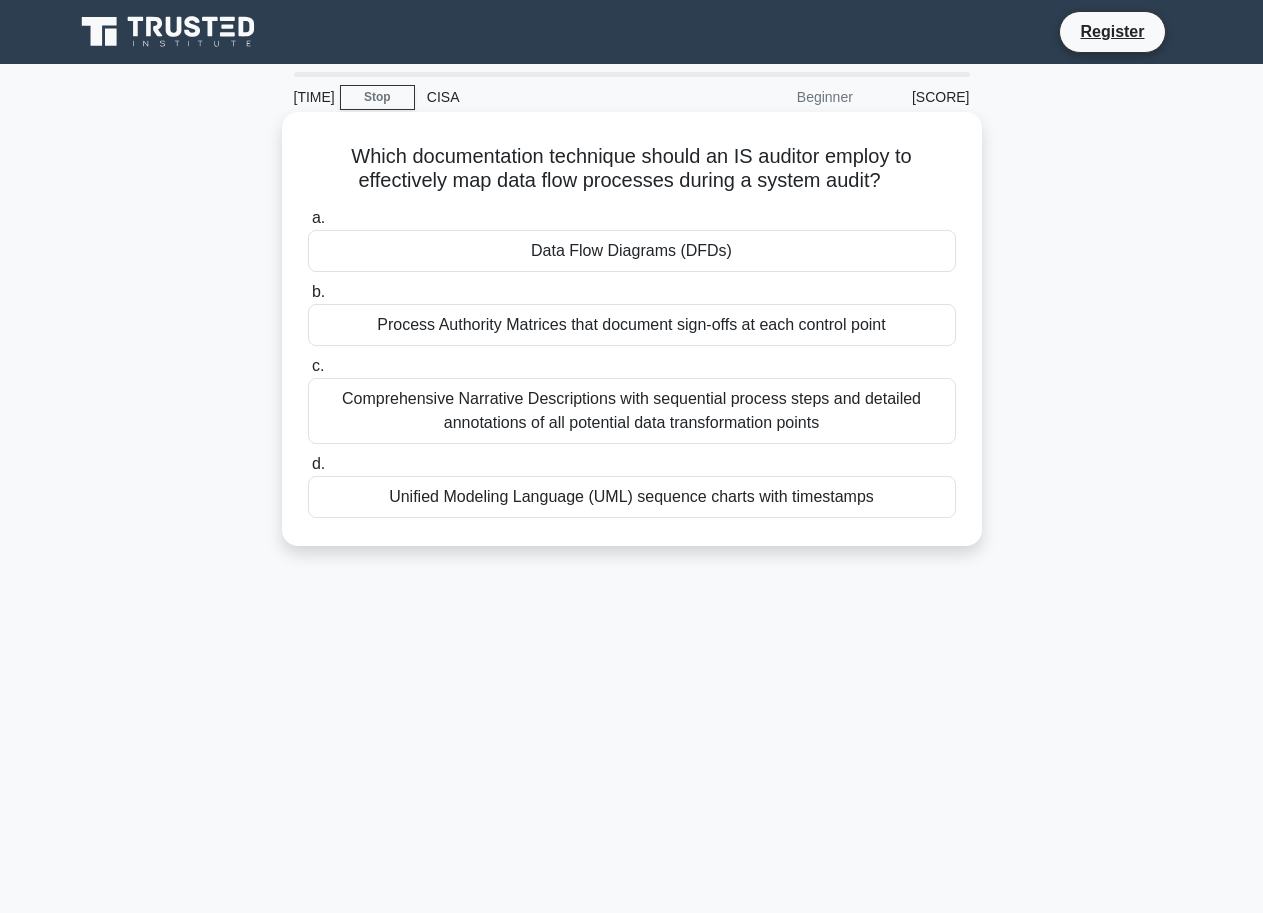 click on "Data Flow Diagrams (DFDs)" at bounding box center (632, 251) 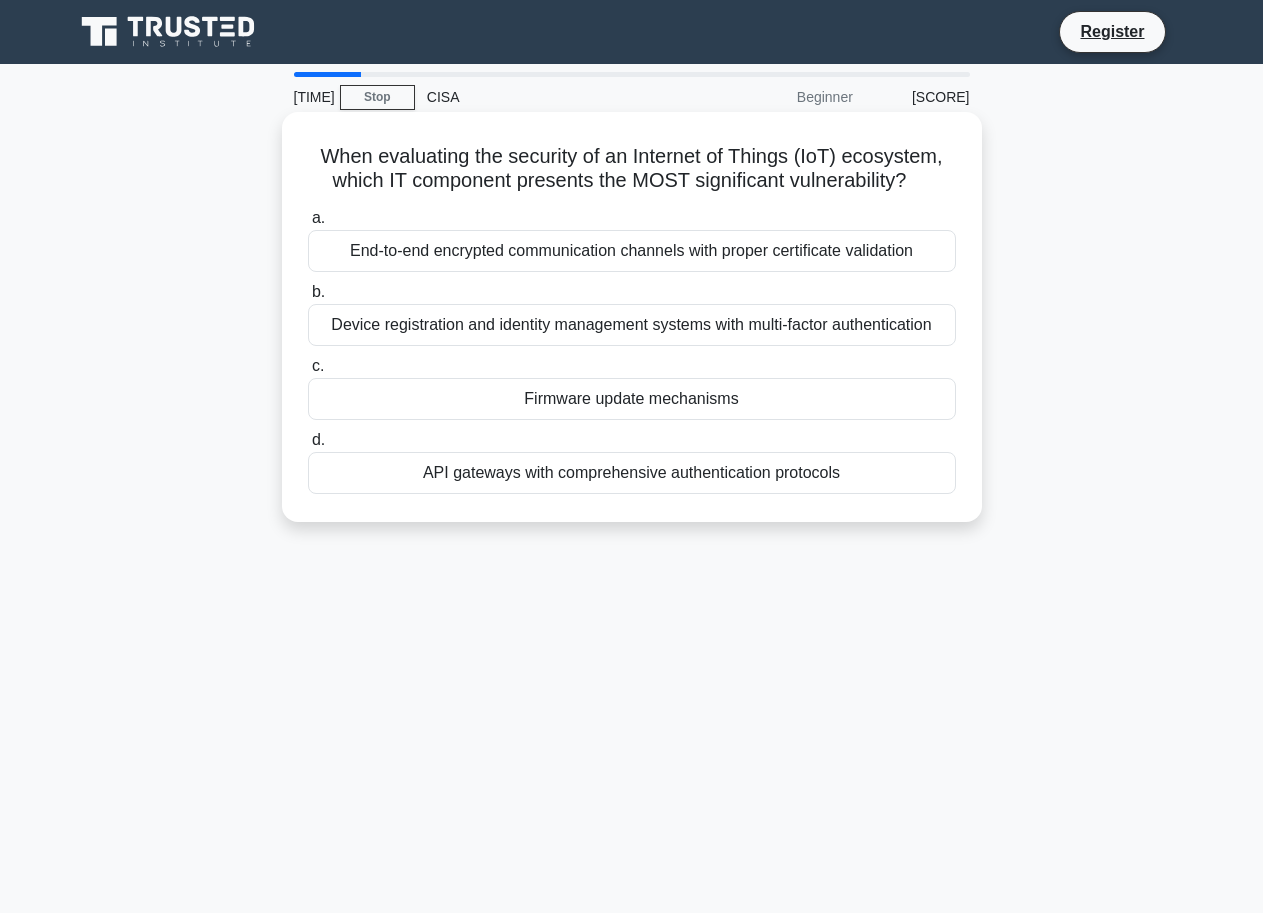 click on "End-to-end encrypted communication channels with proper certificate validation" at bounding box center (632, 251) 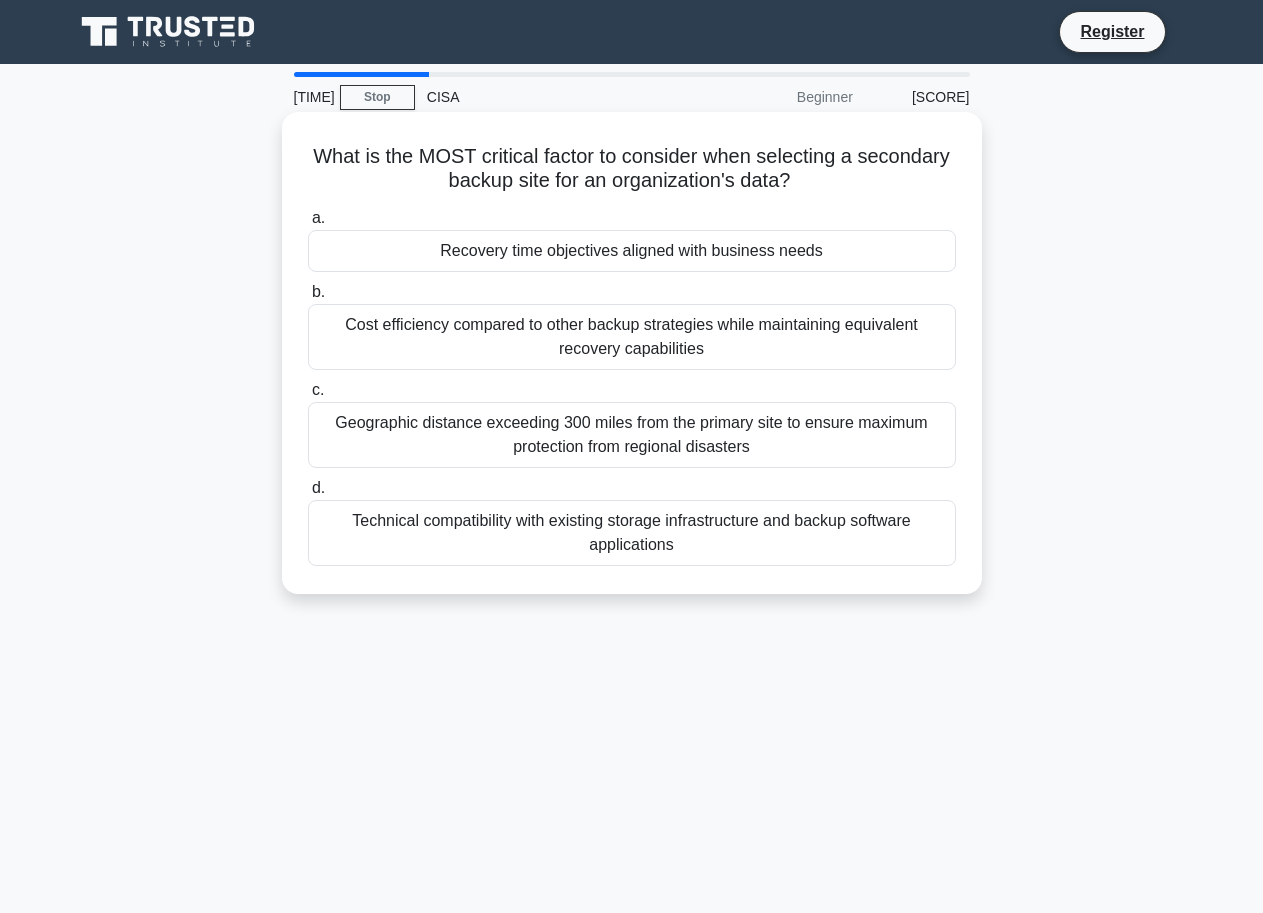 click on "Recovery time objectives aligned with business needs" at bounding box center (632, 251) 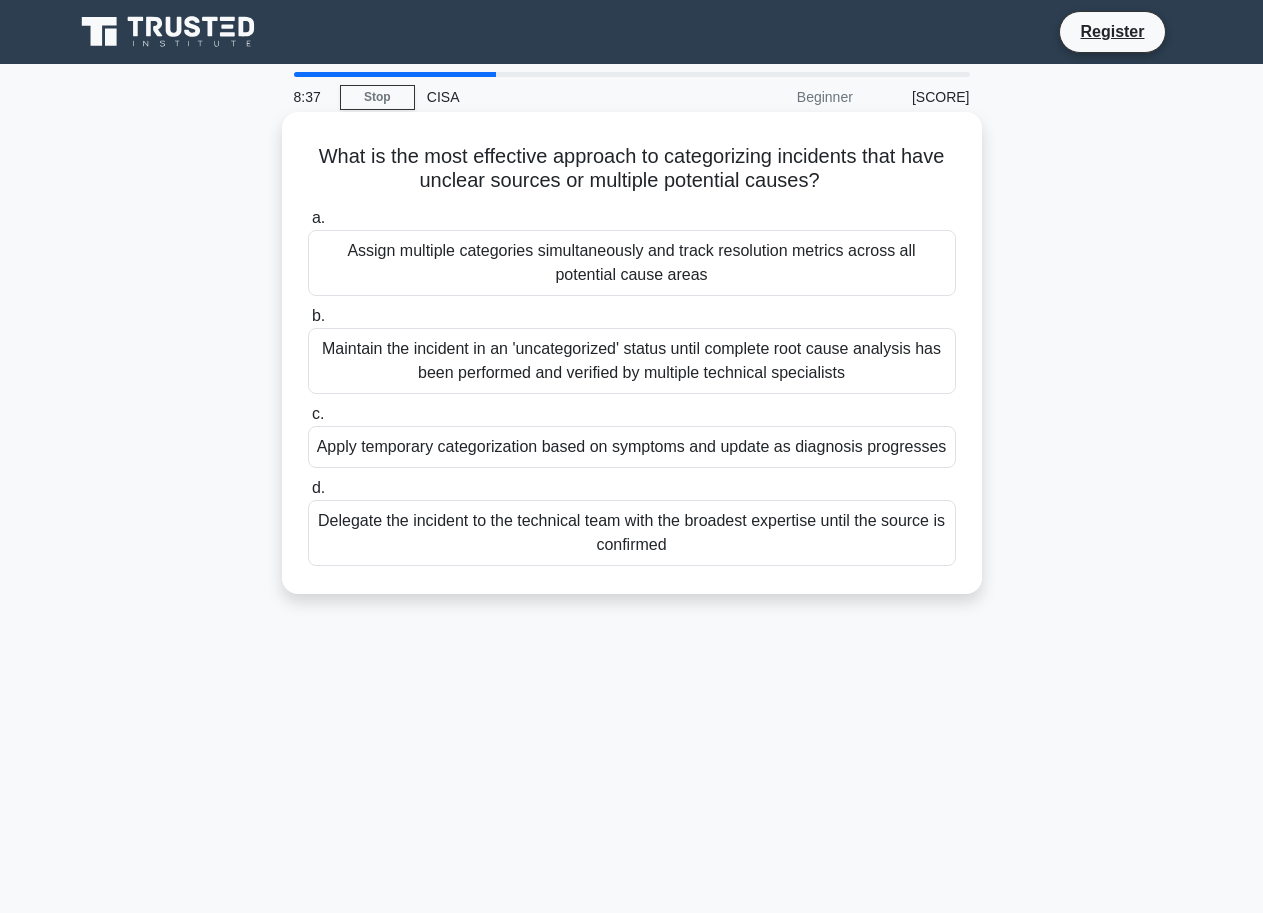 click on "Assign multiple categories simultaneously and track resolution metrics across all potential cause areas" at bounding box center [632, 263] 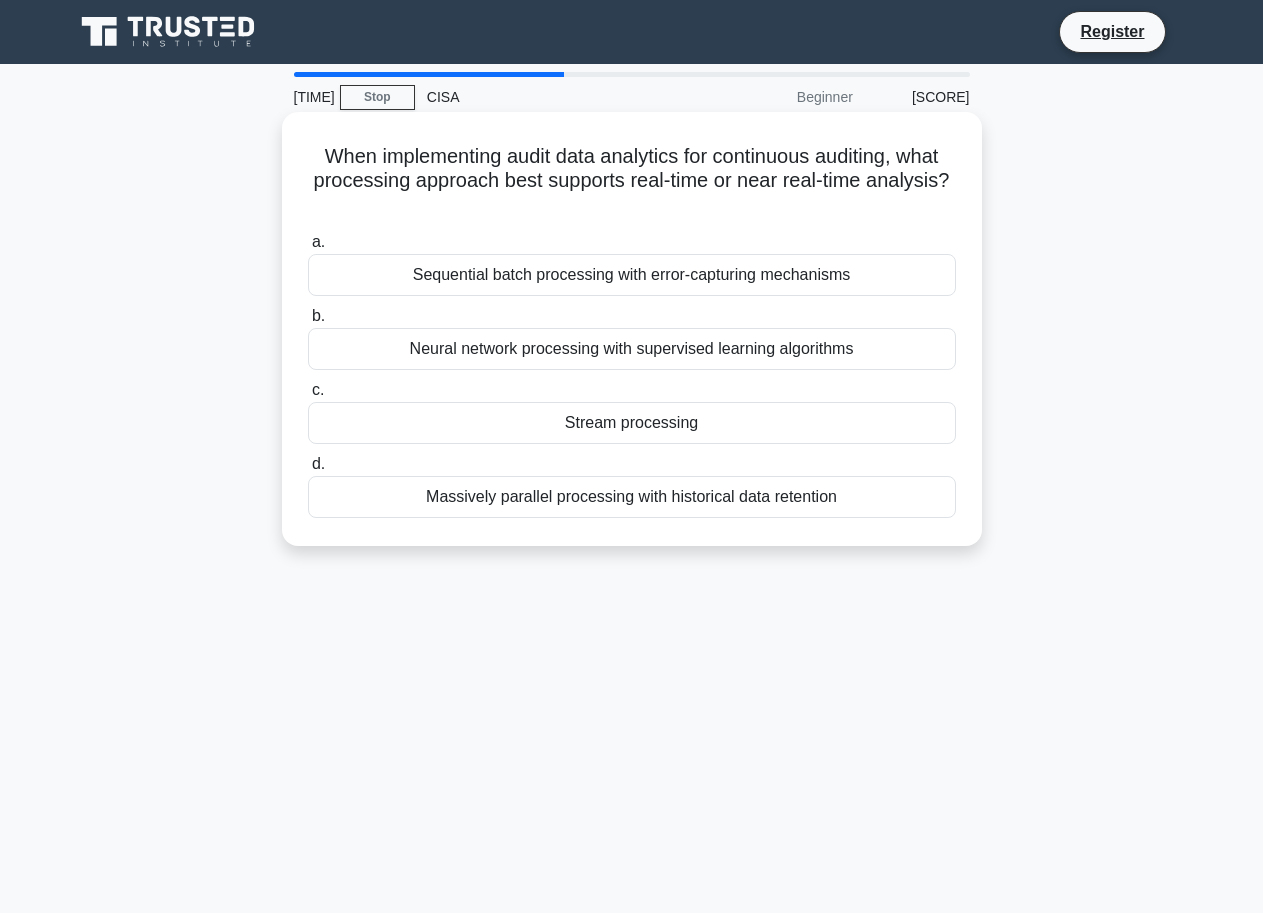 click on "Neural network processing with supervised learning algorithms" at bounding box center (632, 349) 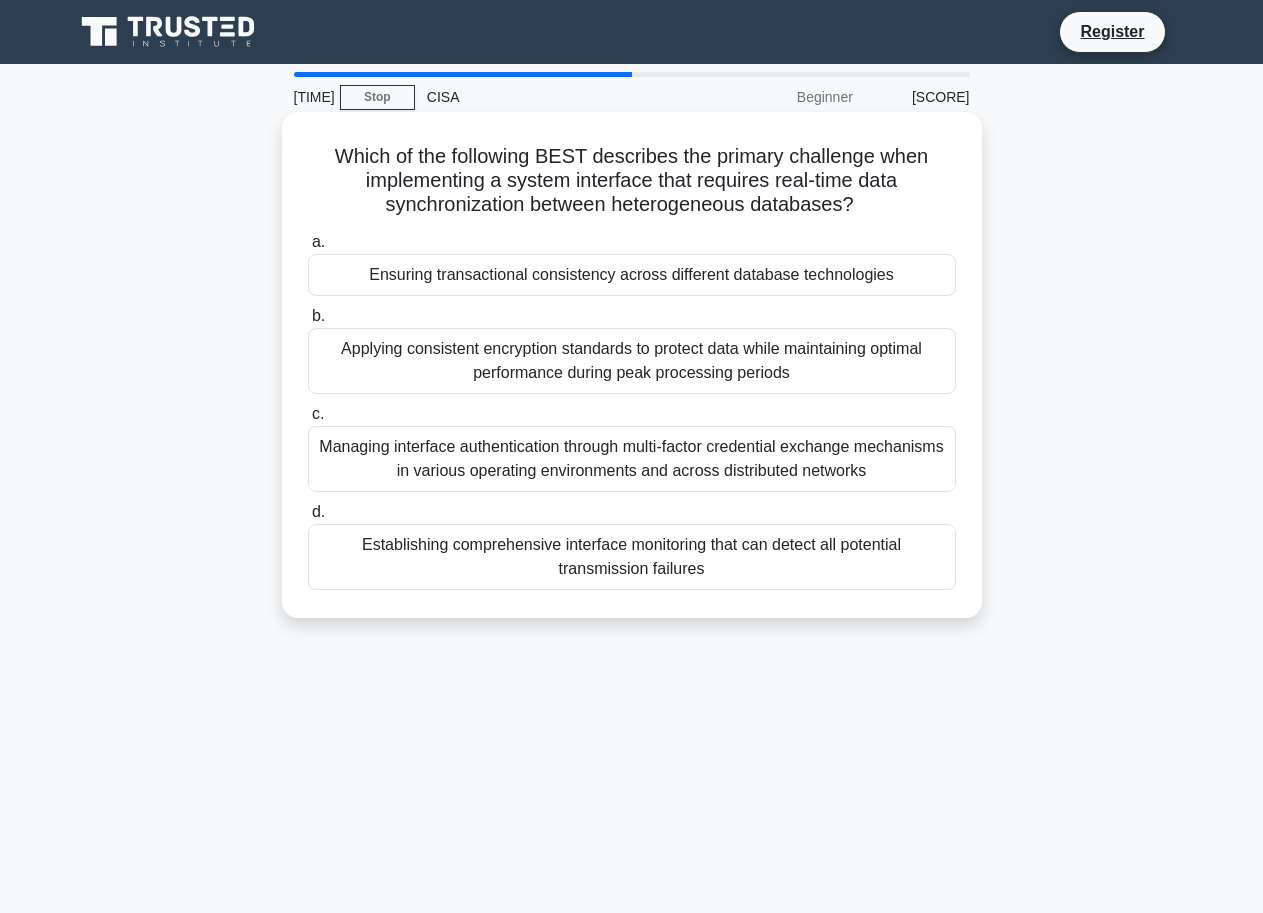 click on "Ensuring transactional consistency across different database technologies" at bounding box center [632, 275] 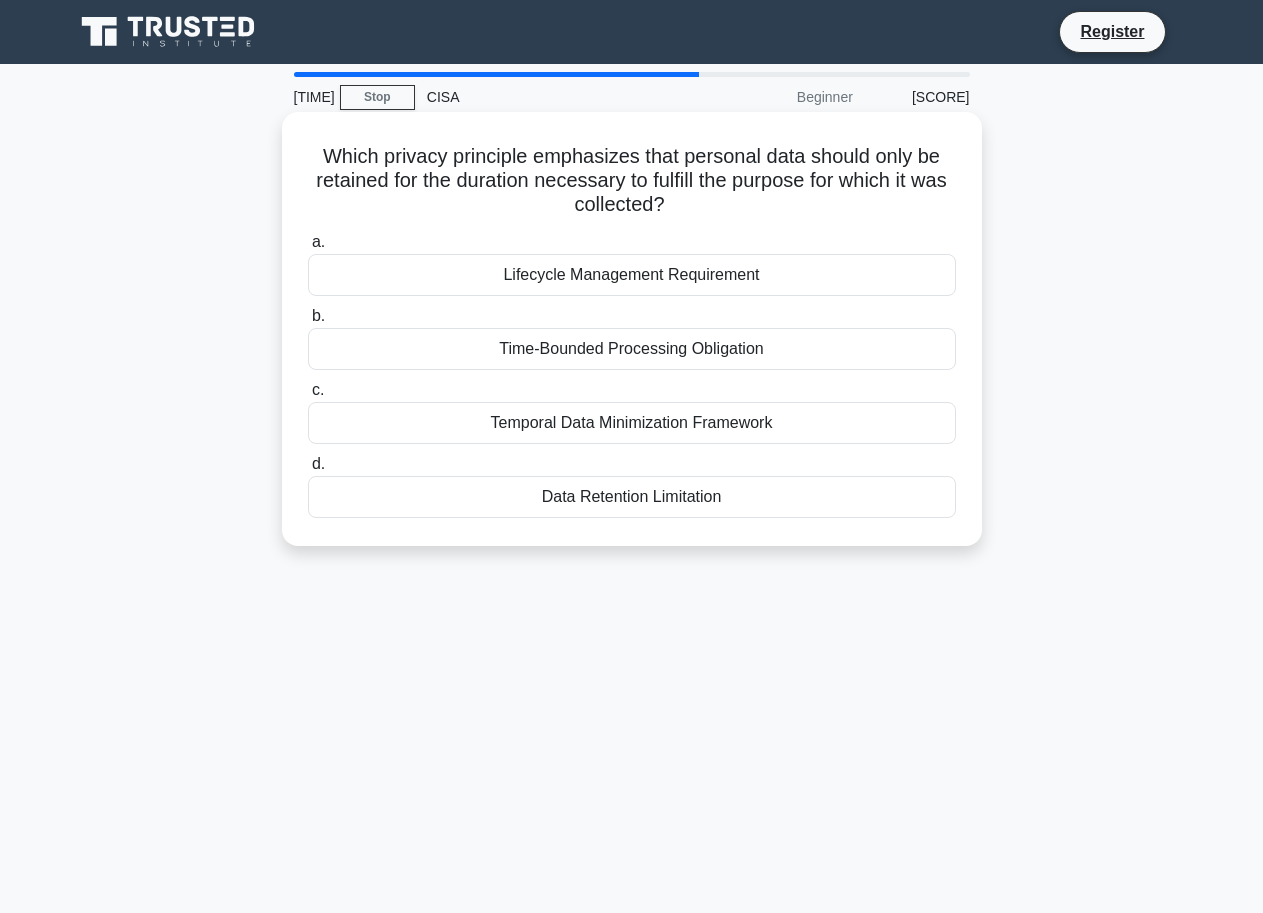 click on "Lifecycle Management Requirement" at bounding box center (632, 275) 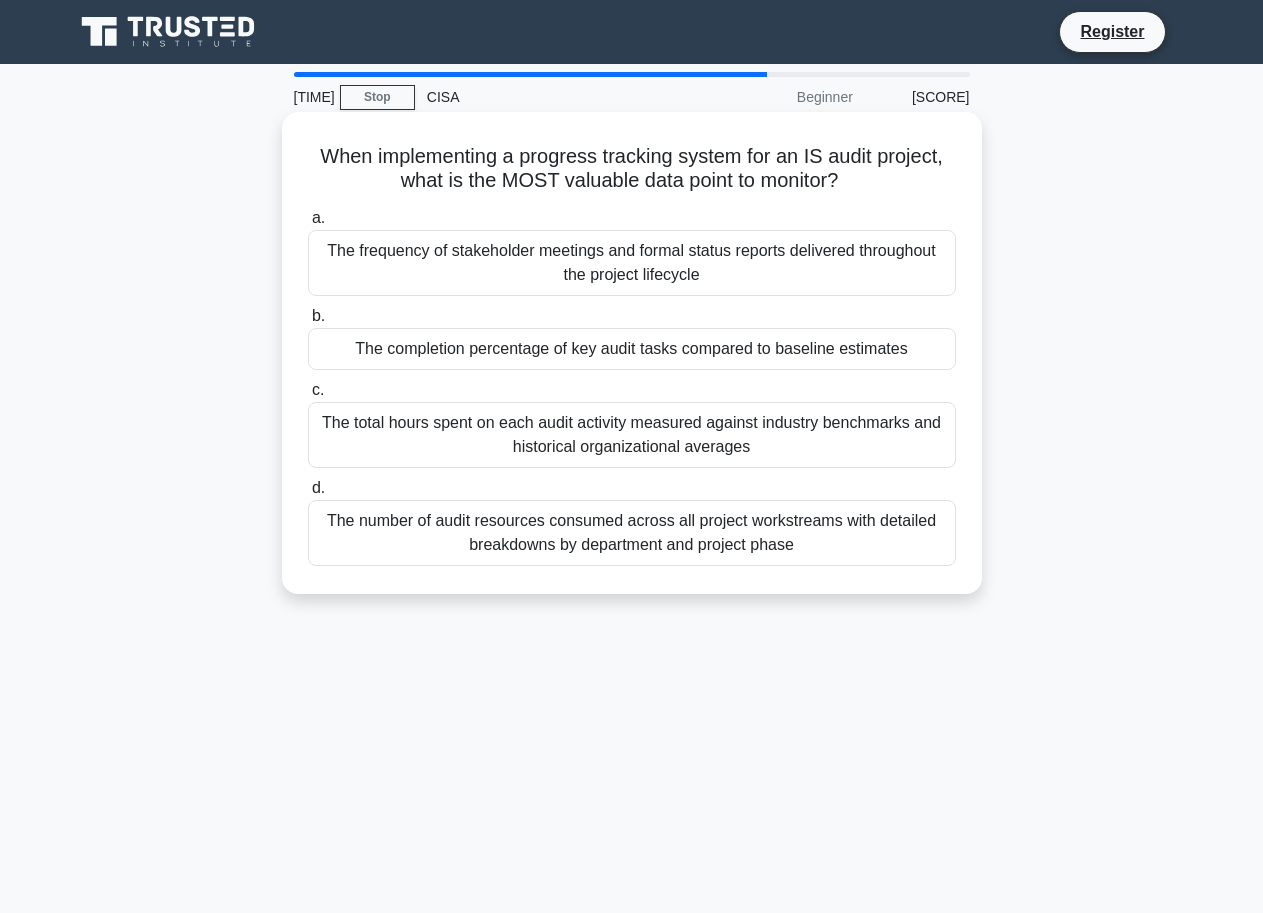click on "The completion percentage of key audit tasks compared to baseline estimates" at bounding box center [632, 349] 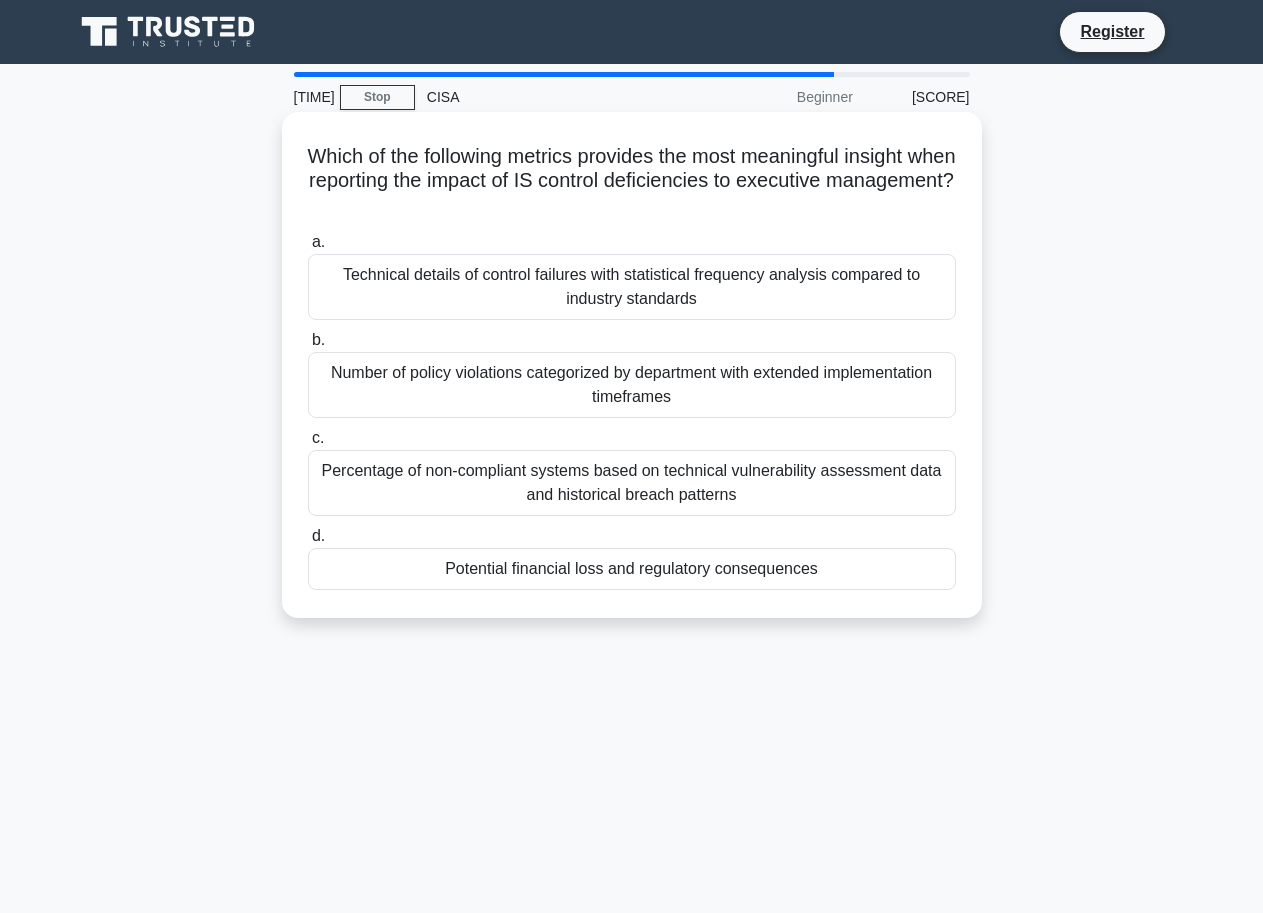 click on "b.
Number of policy violations categorized by department with extended implementation timeframes" at bounding box center (632, 373) 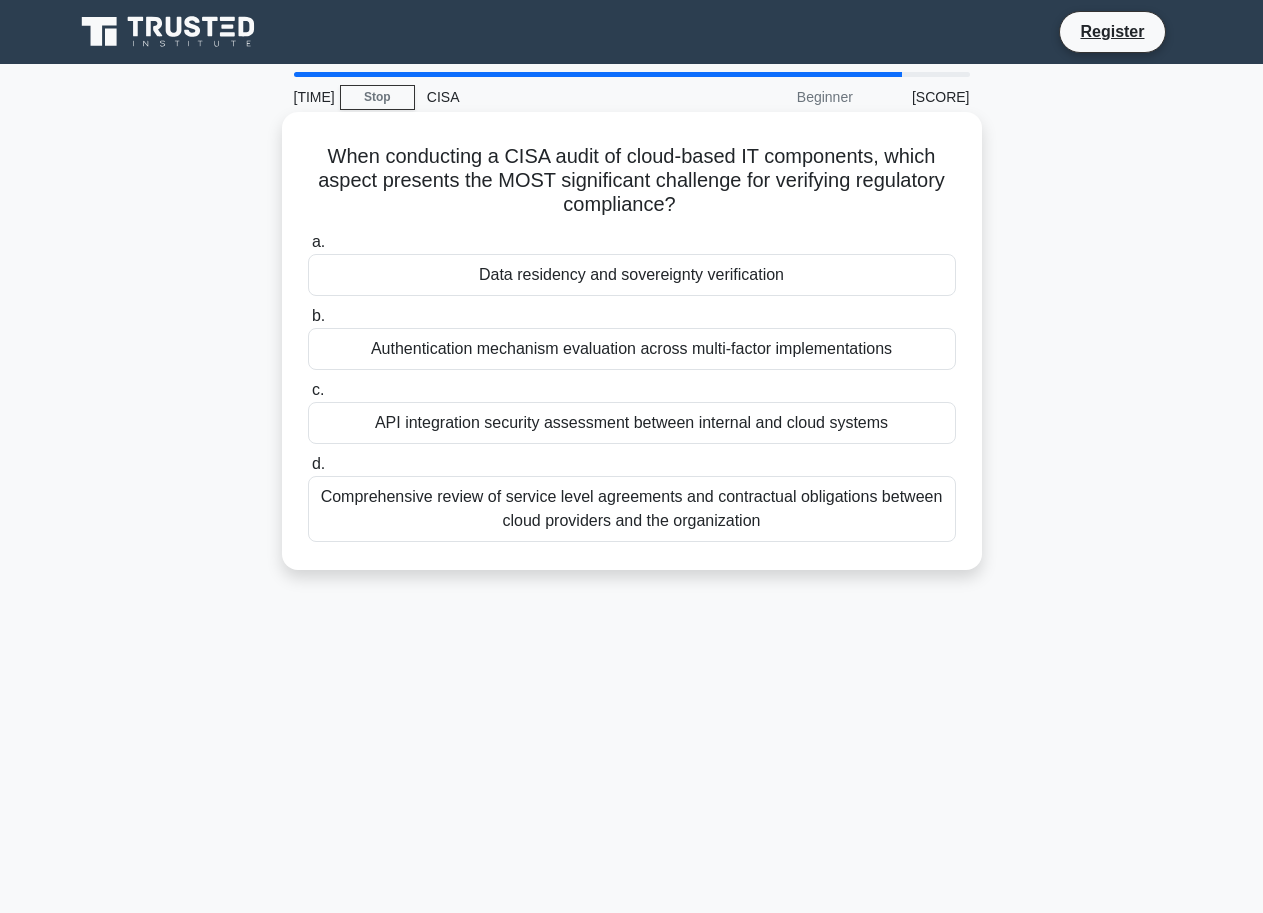click on "Authentication mechanism evaluation across multi-factor implementations" at bounding box center [632, 349] 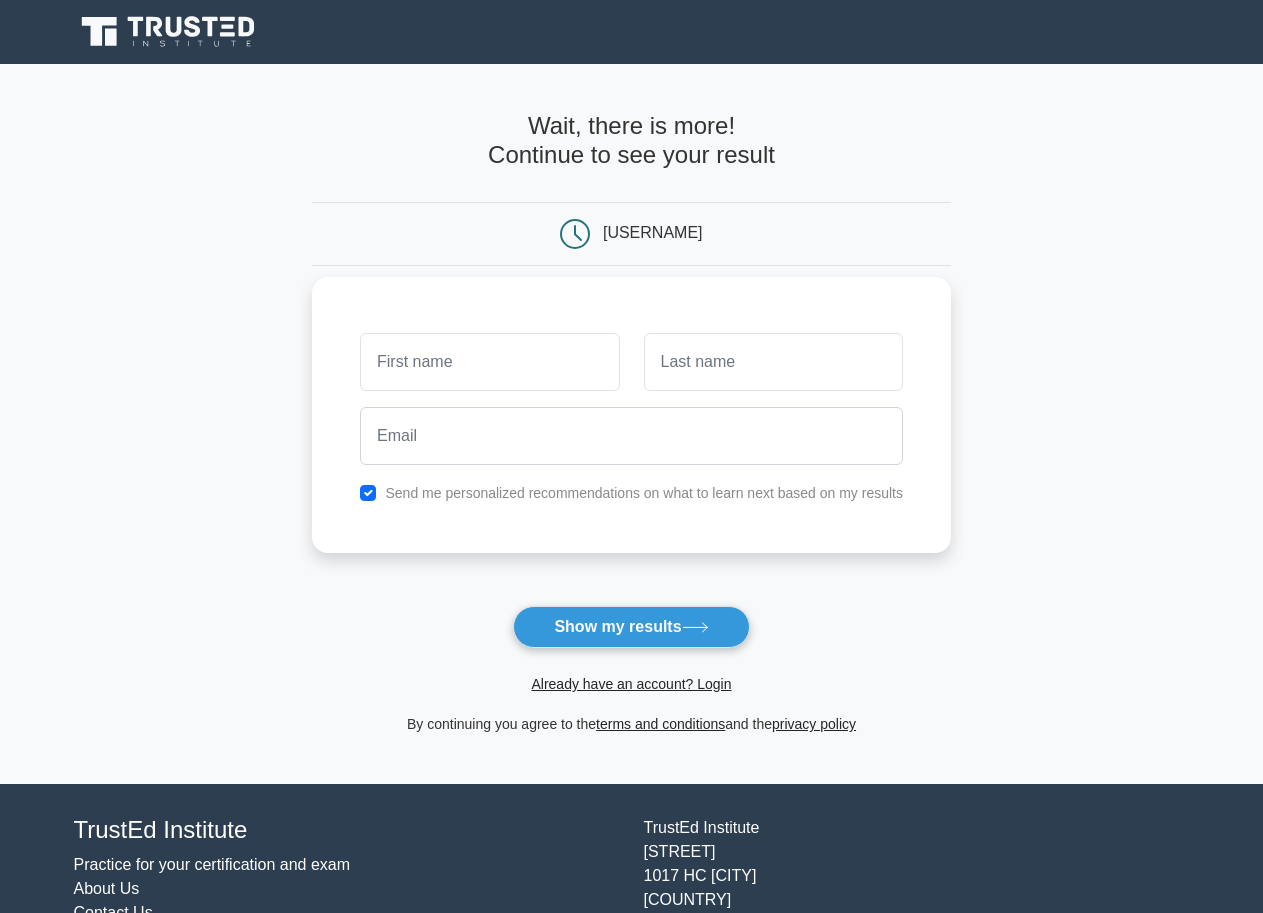scroll, scrollTop: 0, scrollLeft: 0, axis: both 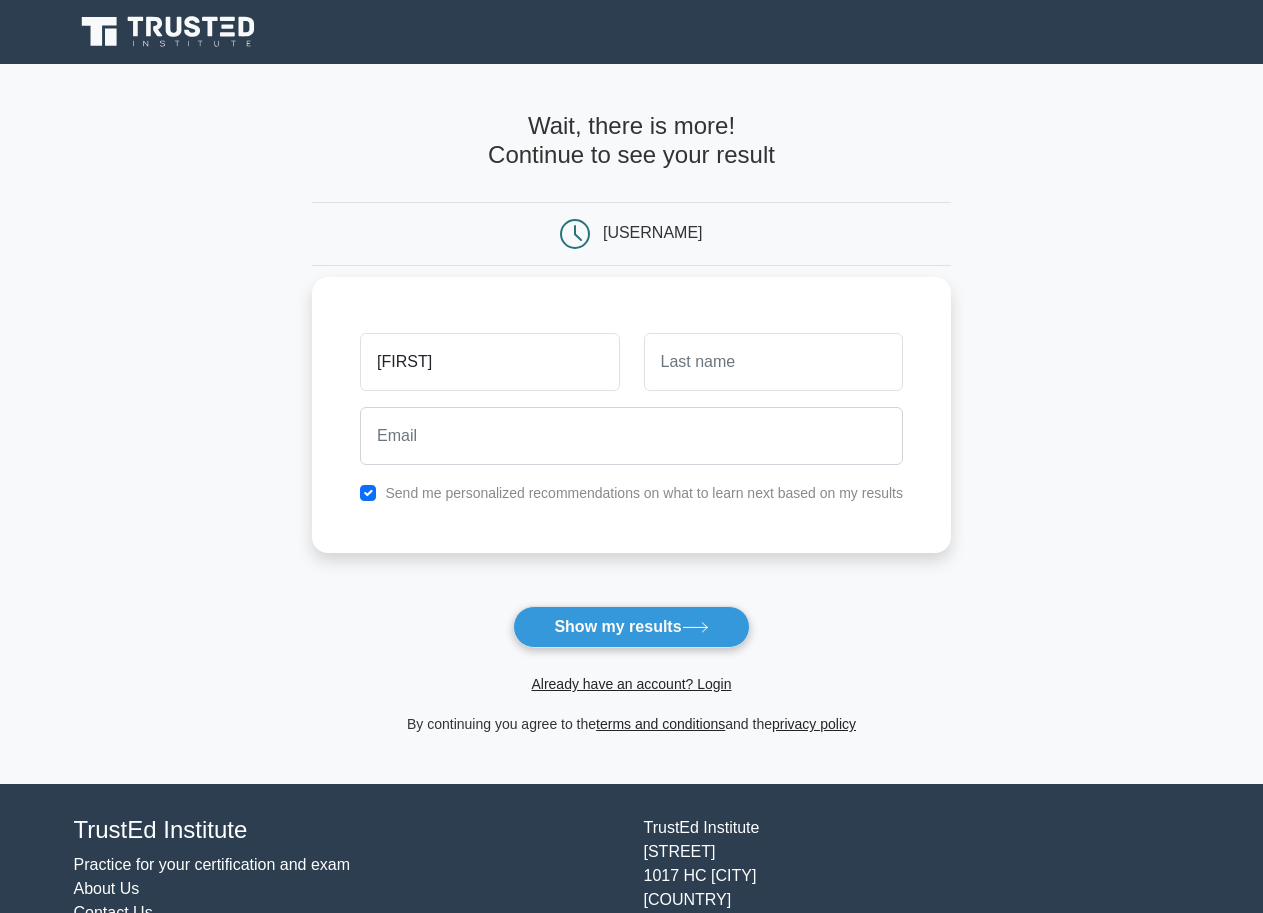 type on "[NAME]" 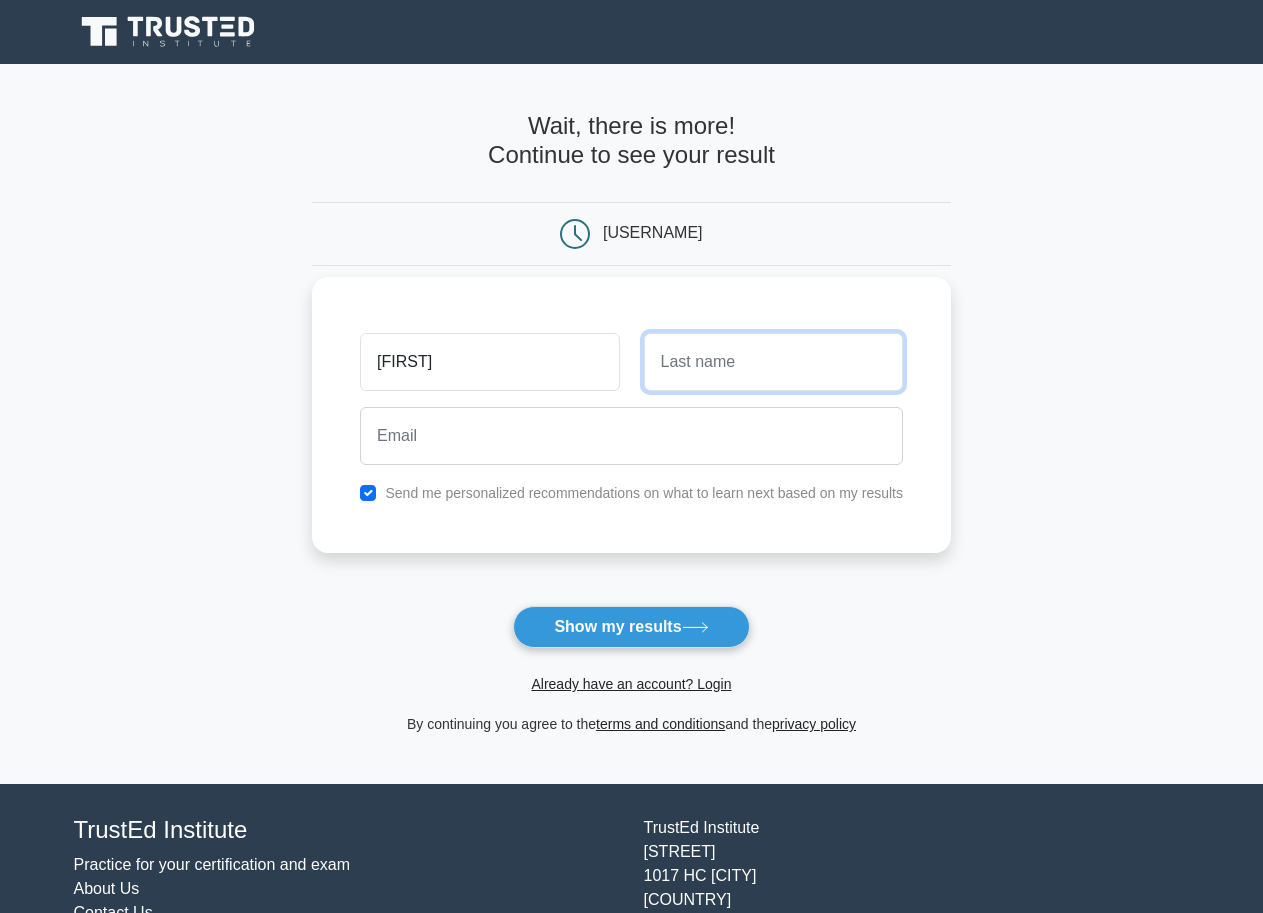 click at bounding box center (773, 362) 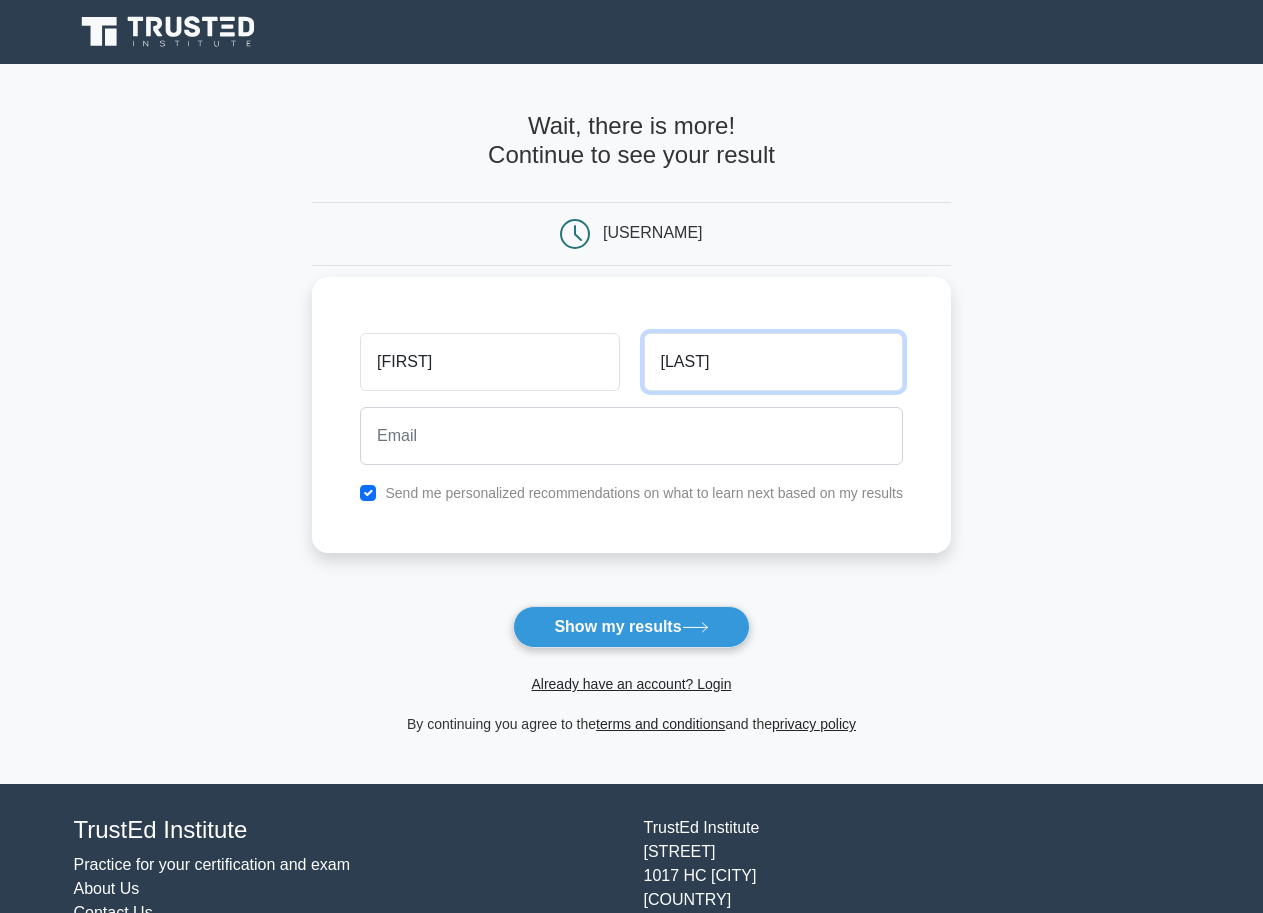 type on "Jaleel" 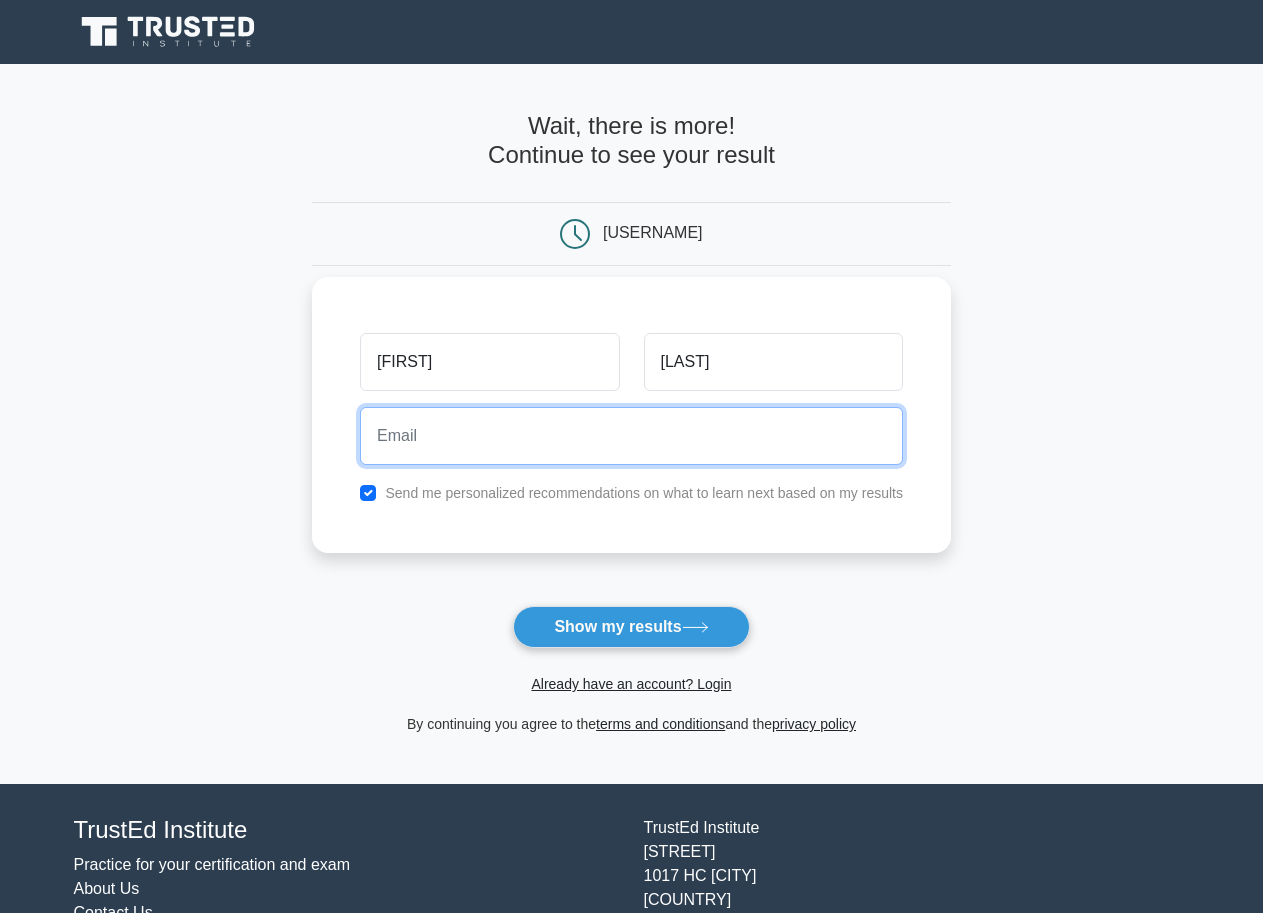 click at bounding box center (631, 436) 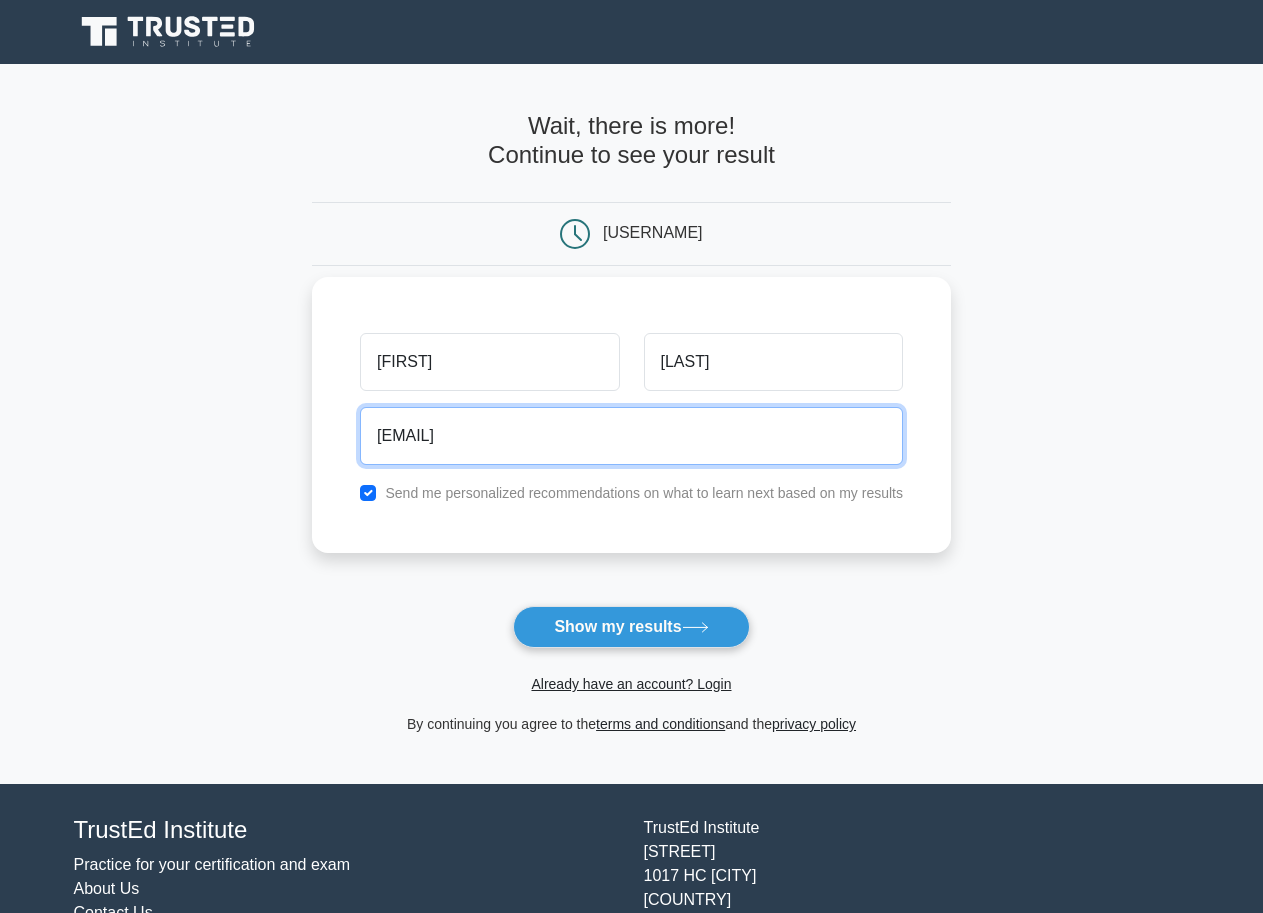 click on "amc.abuabakar@gmail.com" at bounding box center (631, 436) 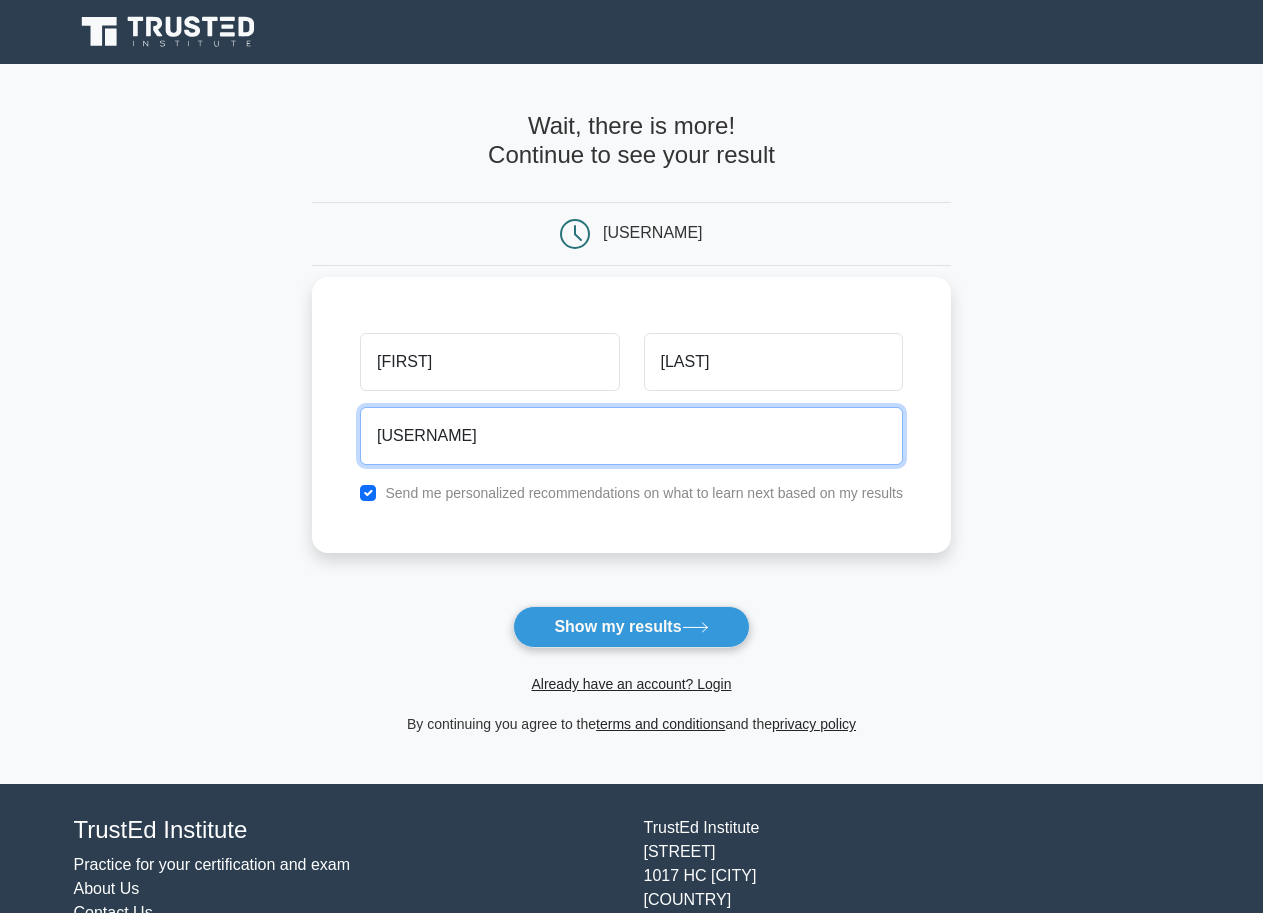 click on "Show my results" at bounding box center [631, 627] 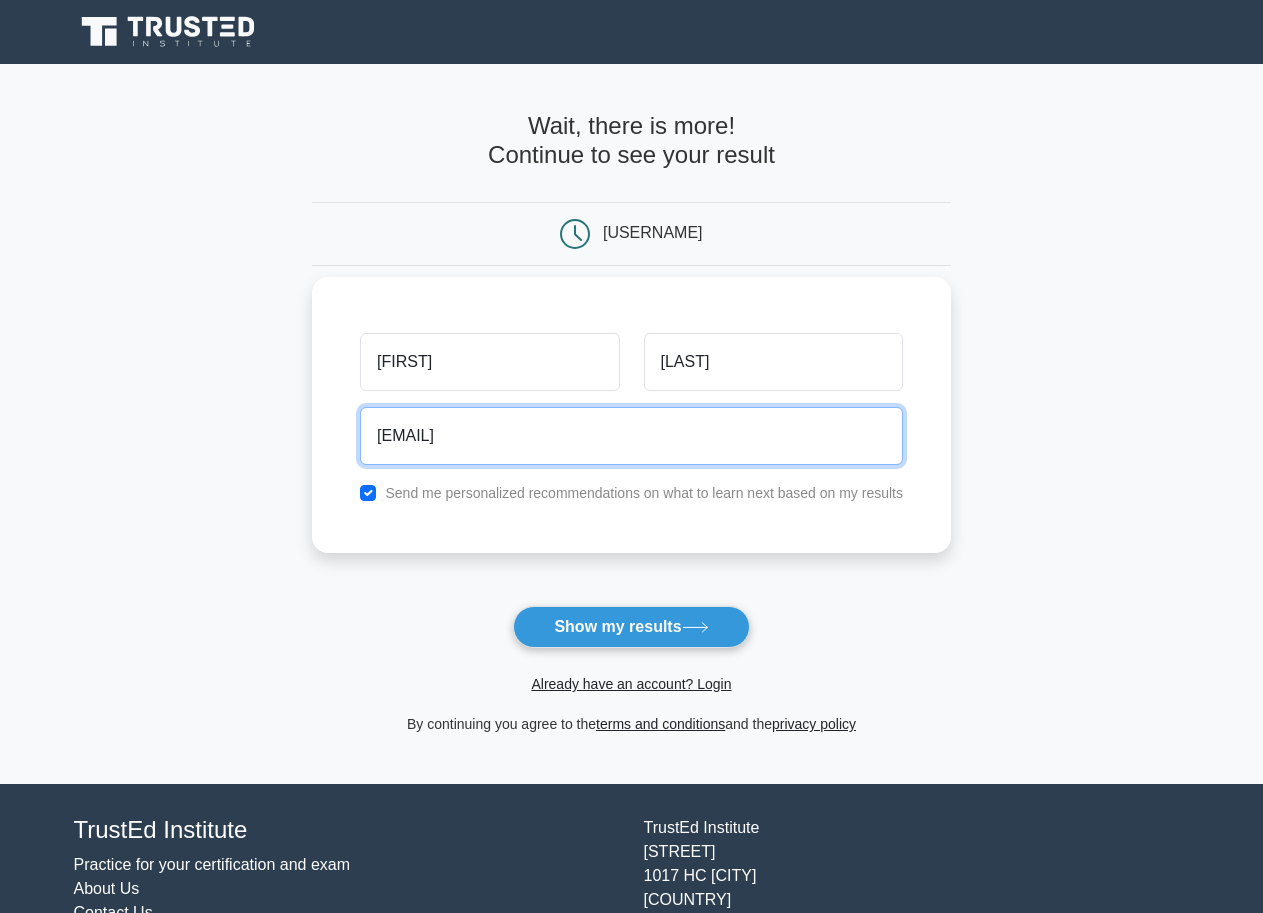 type on "nwabjaleel1234@gimail.com" 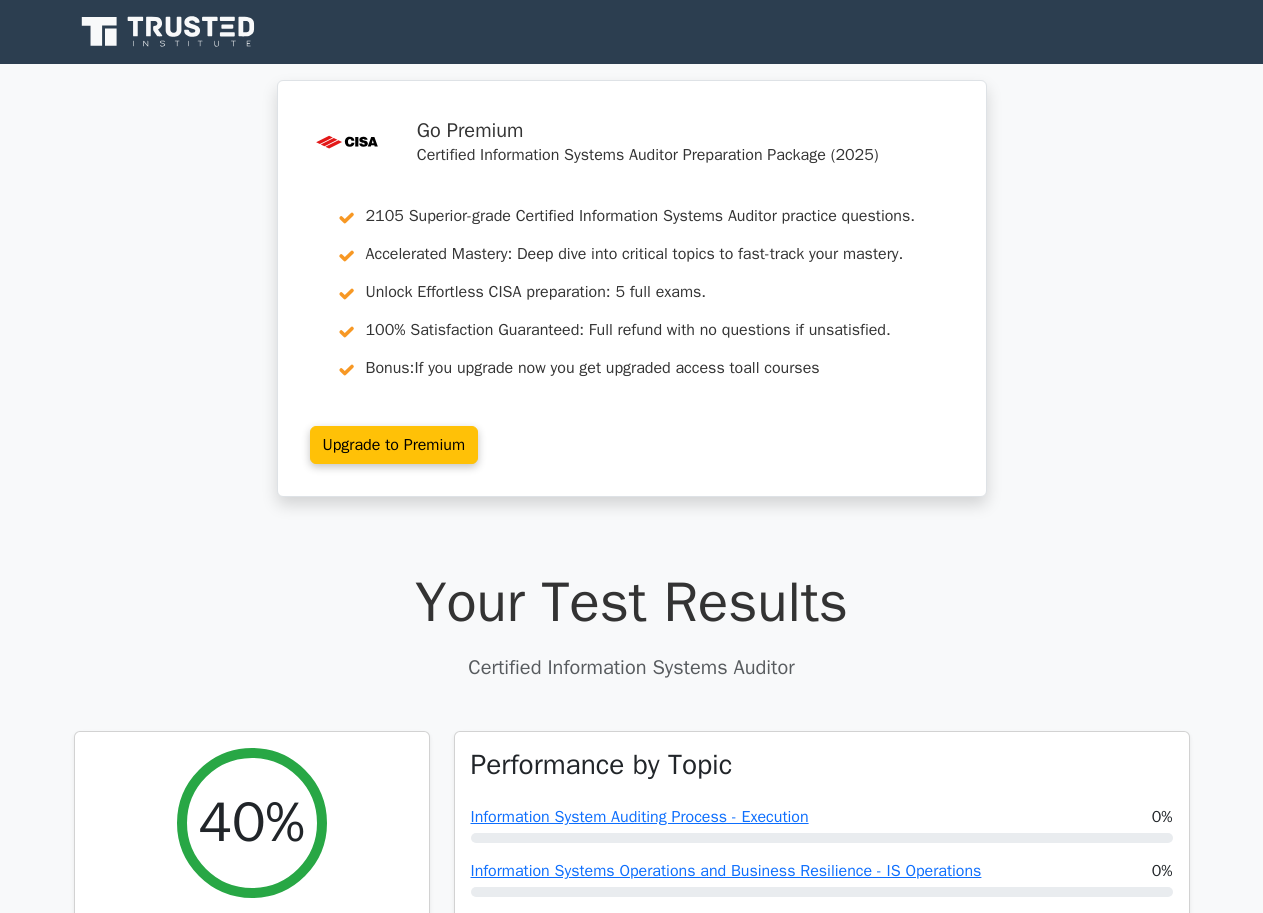 click on "Your Test Results" at bounding box center (632, 602) 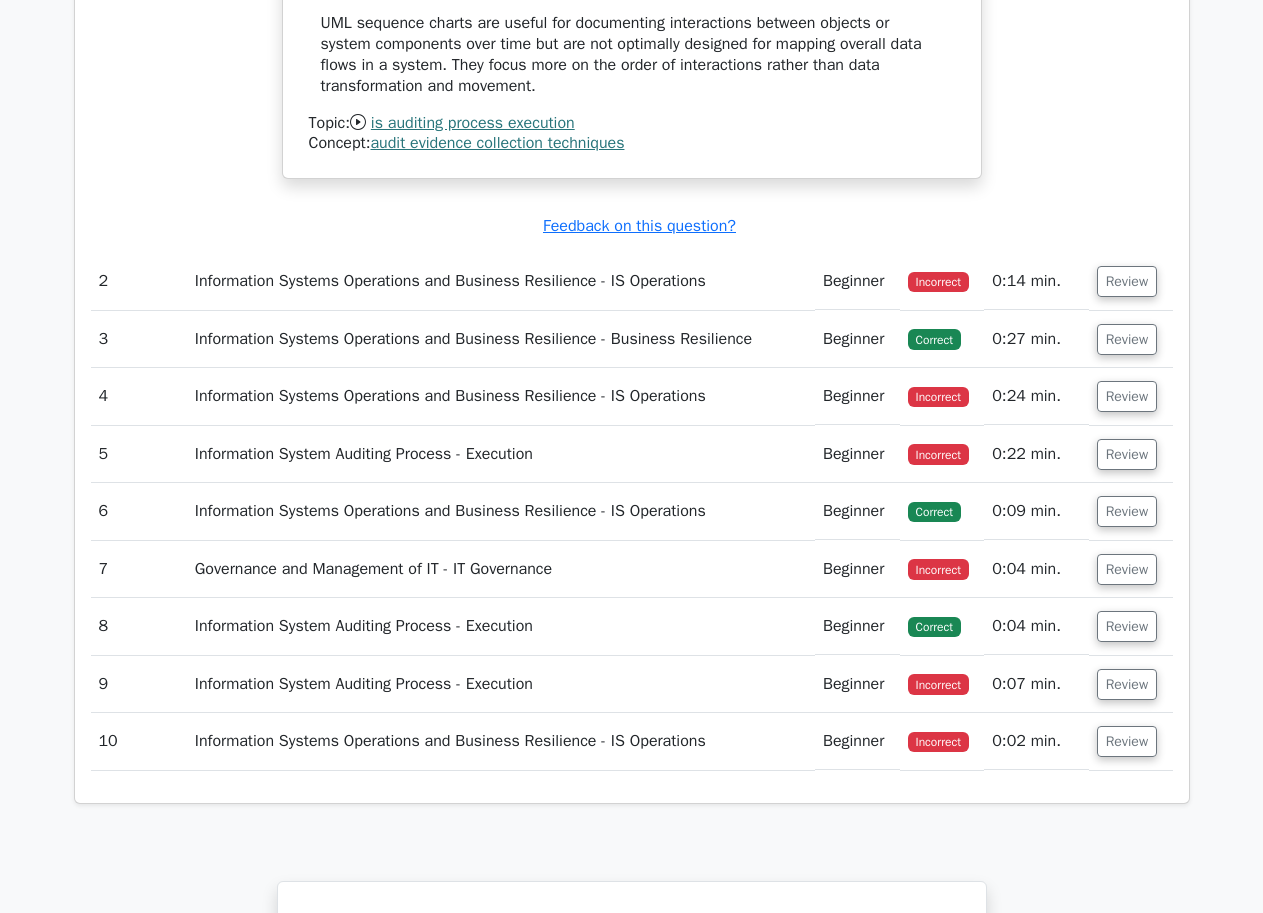 scroll, scrollTop: 2300, scrollLeft: 0, axis: vertical 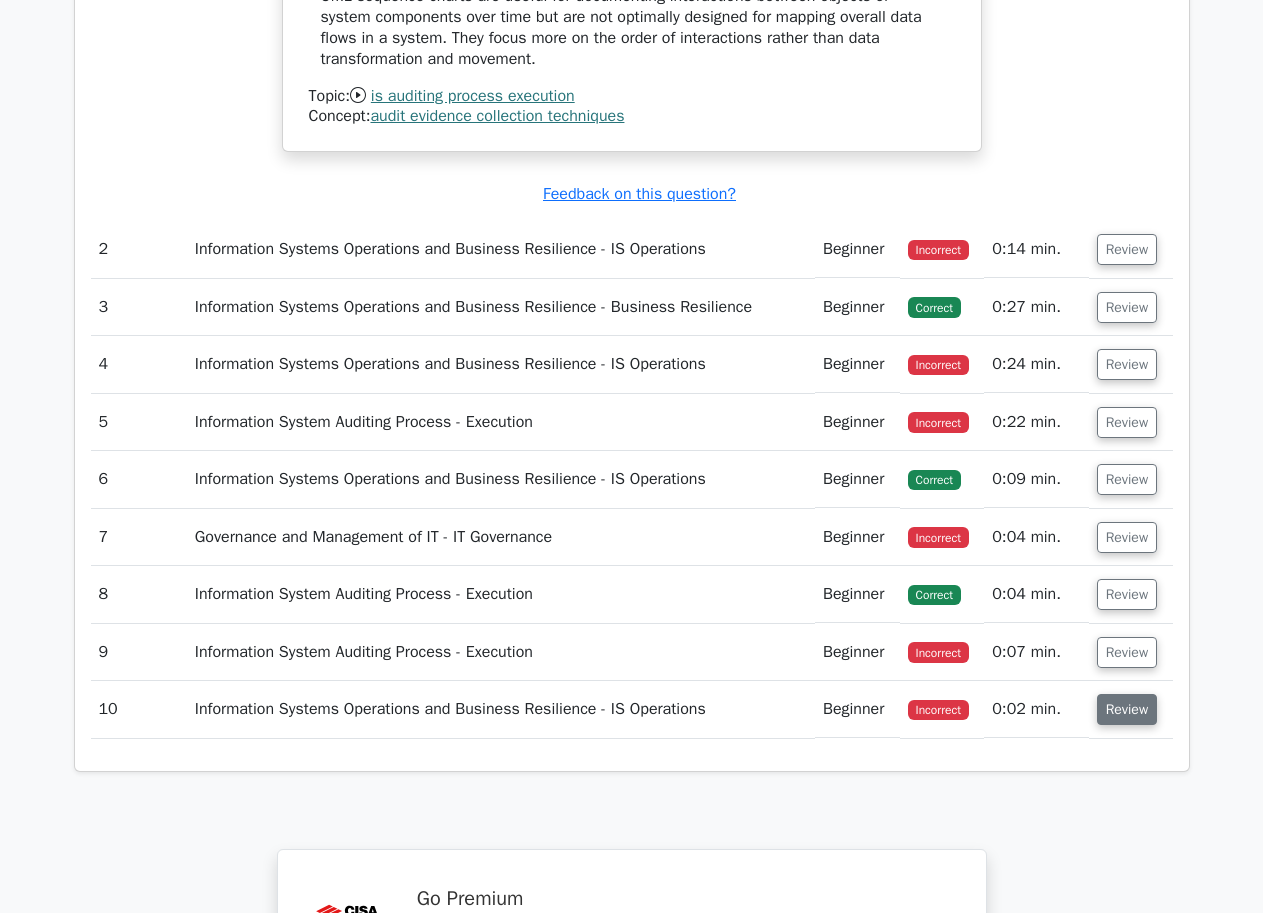 click on "Review" at bounding box center (1127, 709) 